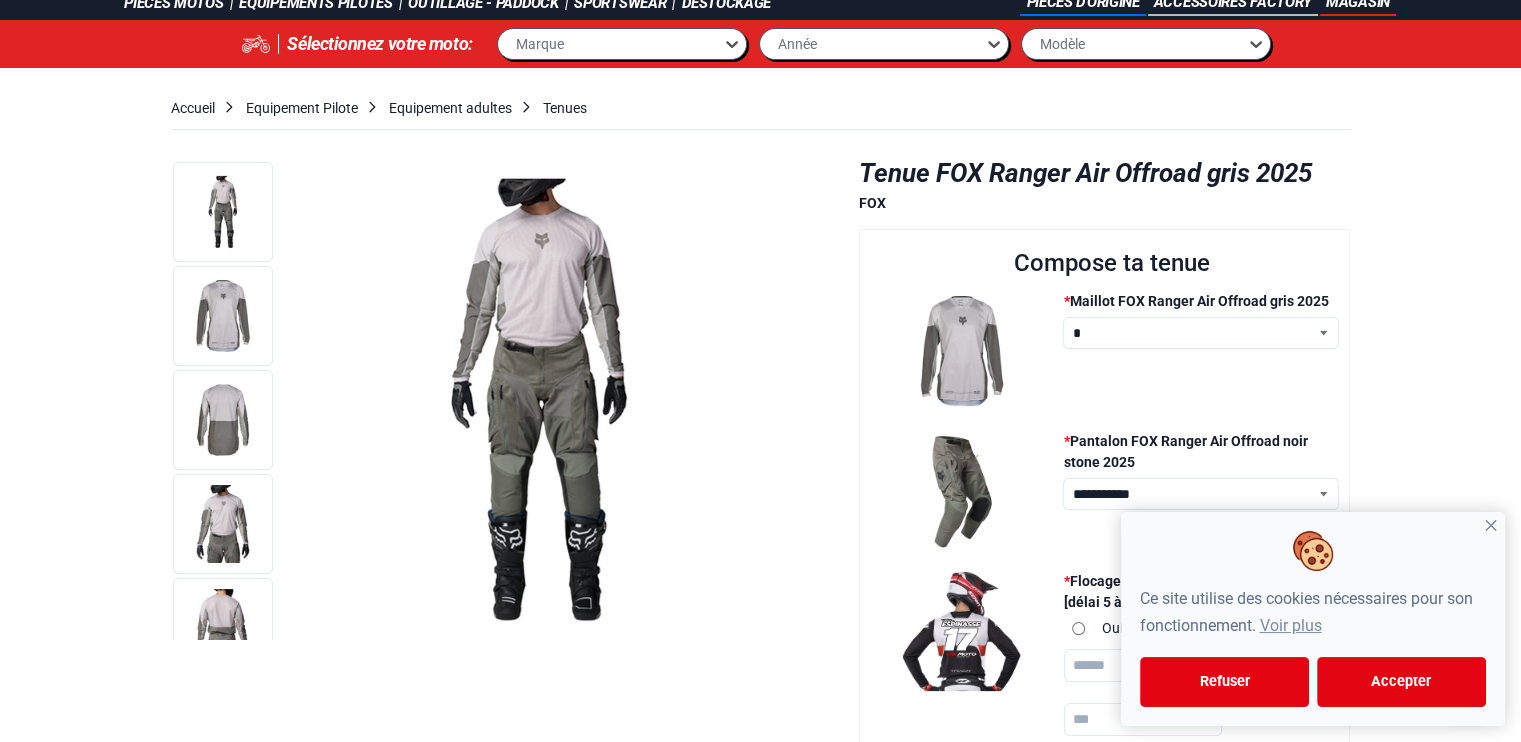 scroll, scrollTop: 107, scrollLeft: 0, axis: vertical 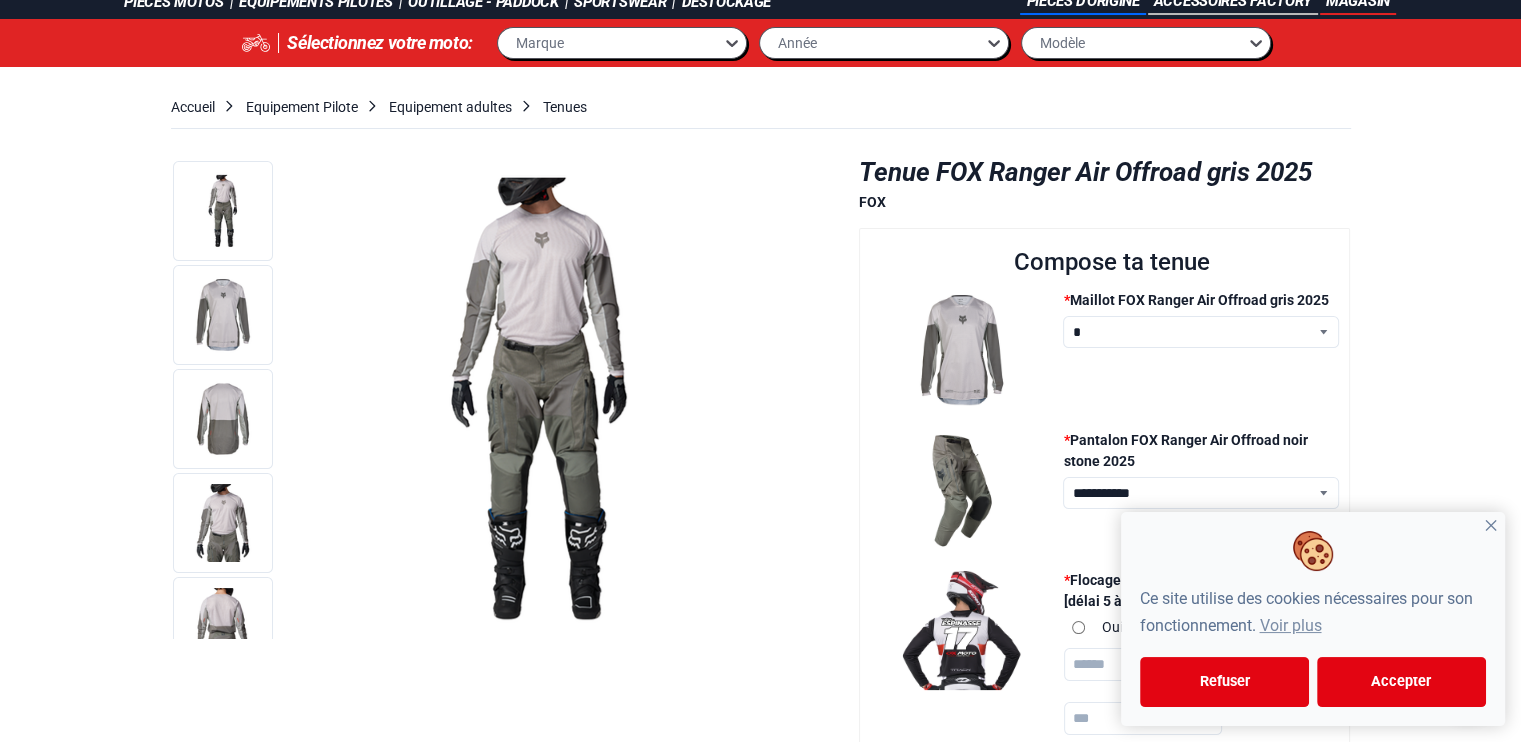 click on "**********" at bounding box center [1201, 332] 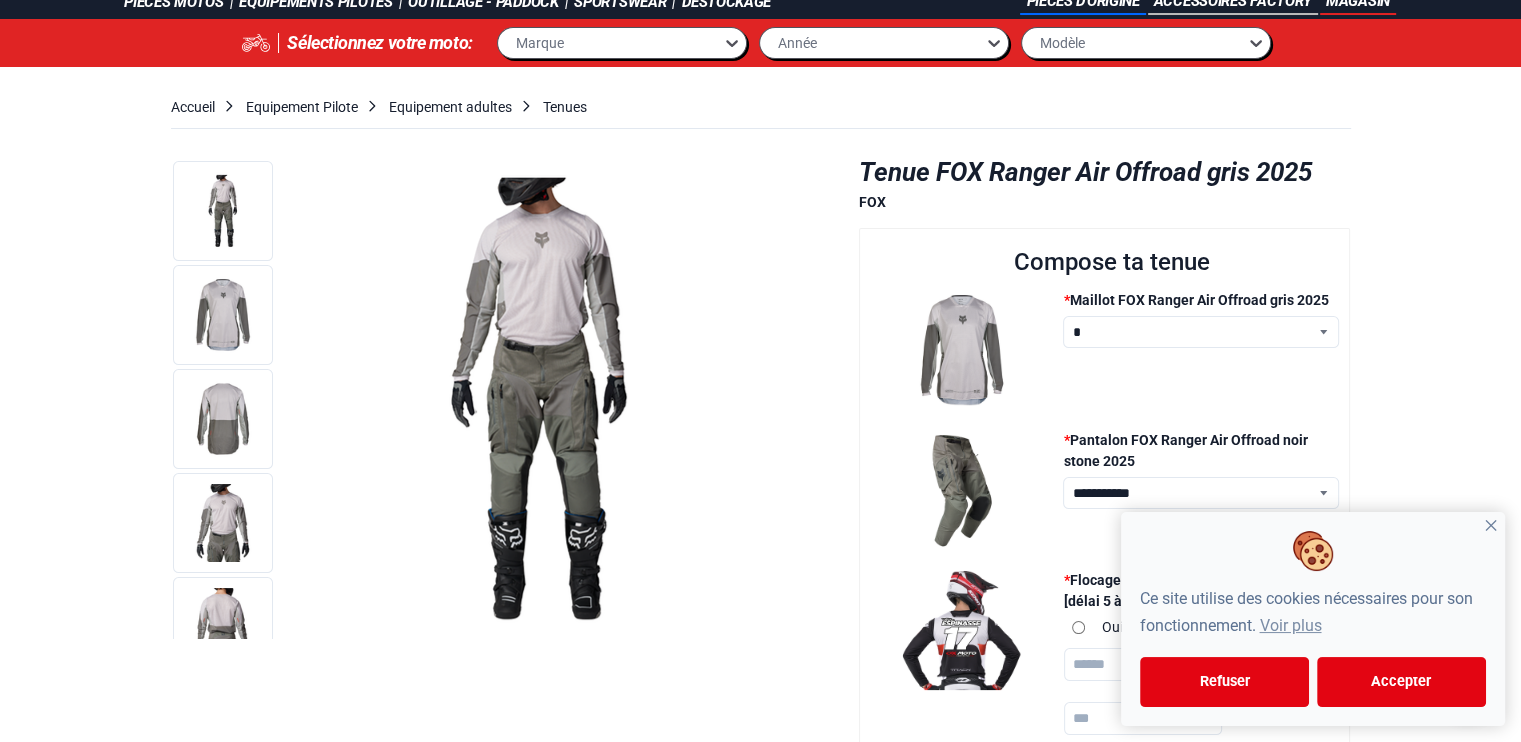 scroll, scrollTop: 246, scrollLeft: 0, axis: vertical 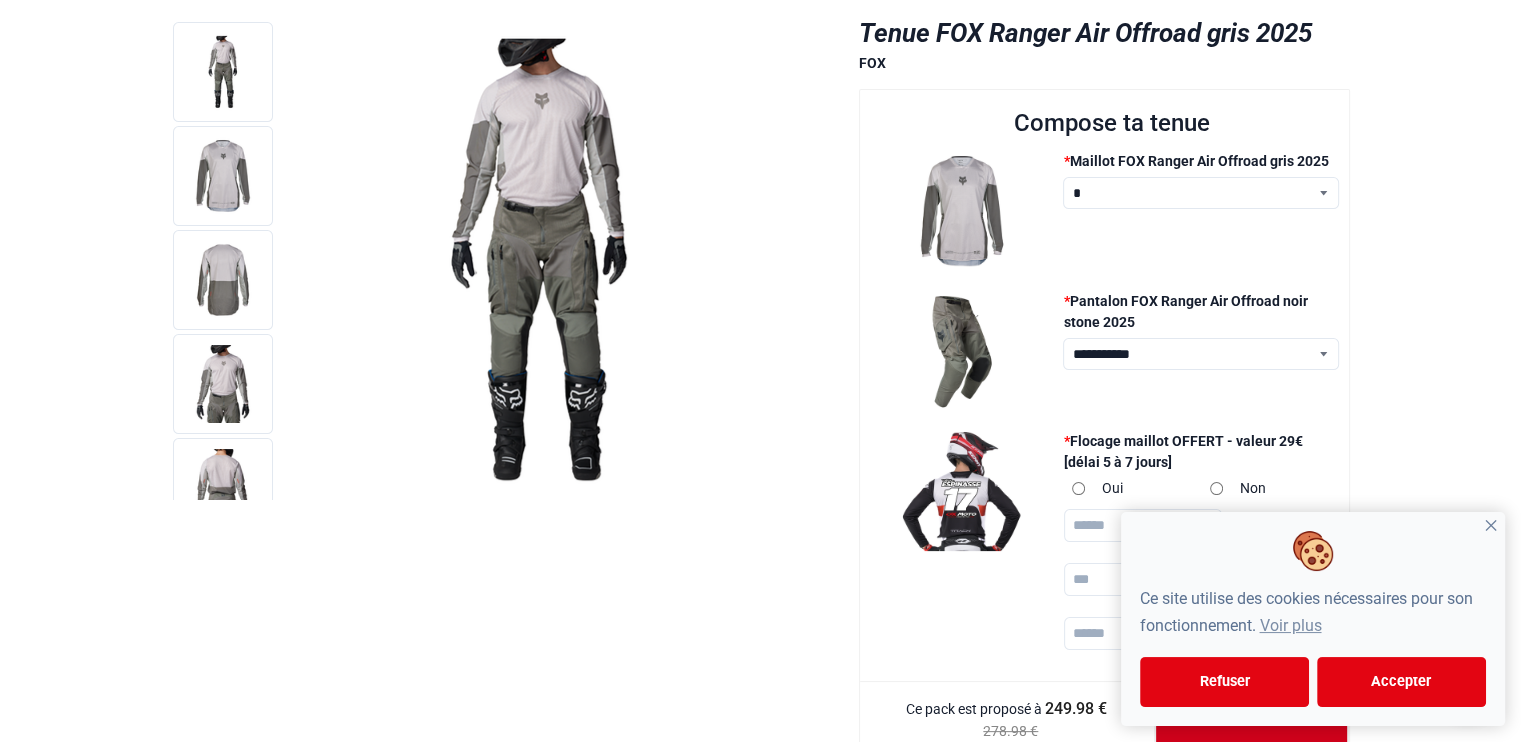 click on "**********" at bounding box center [1201, 354] 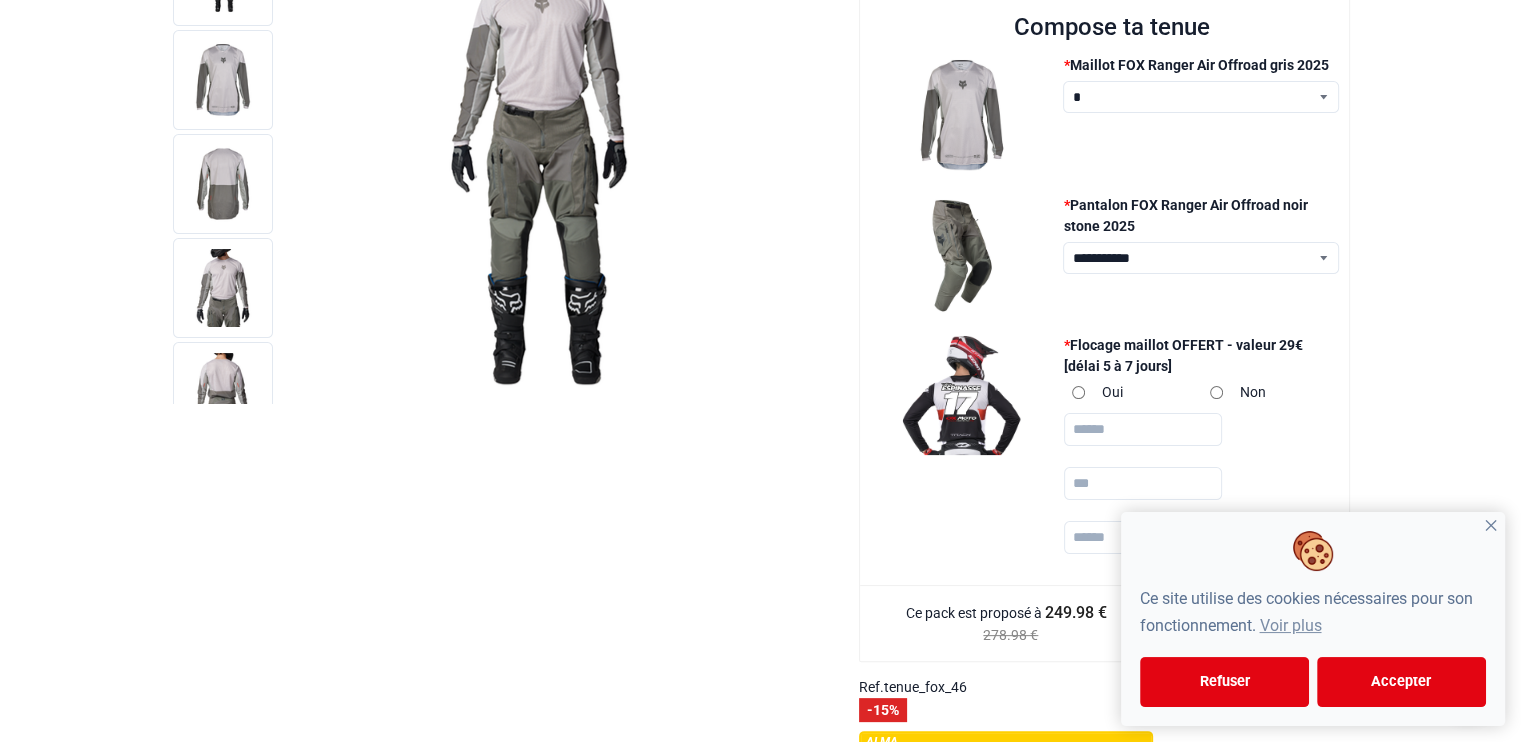 scroll, scrollTop: 0, scrollLeft: 0, axis: both 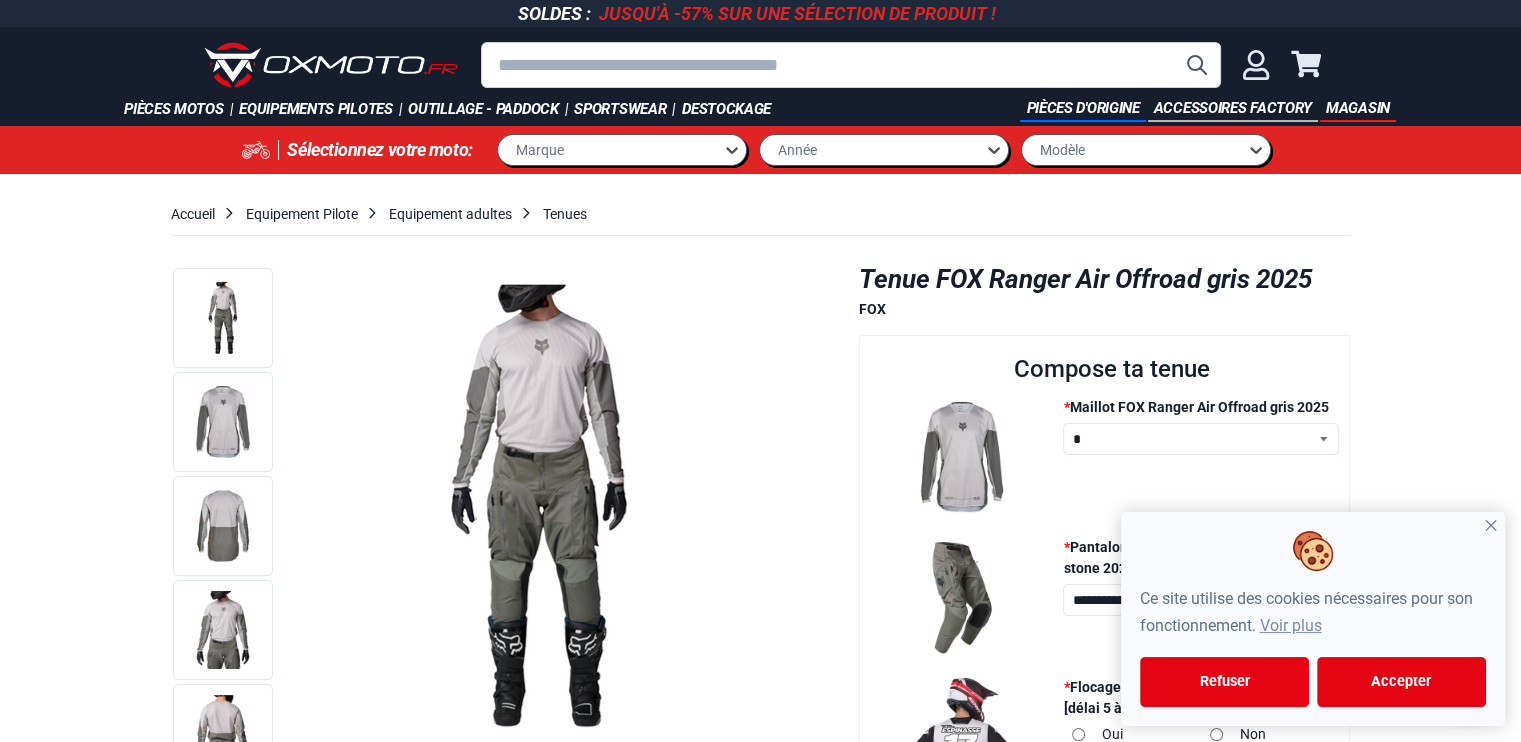 click on "Tenue FOX Ranger Air Offroad gris 2025" at bounding box center [1105, 279] 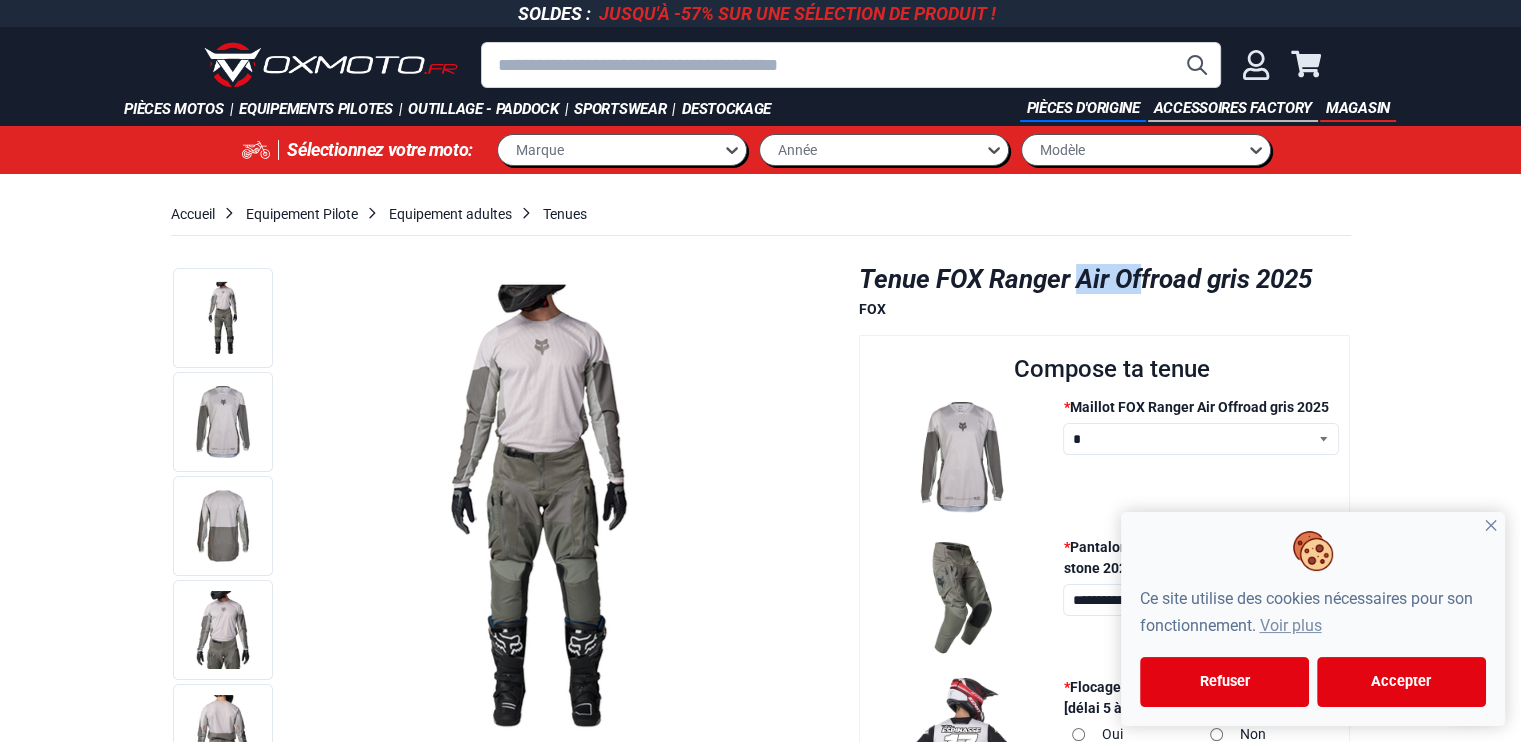 click on "Tenue FOX Ranger Air Offroad gris 2025" at bounding box center (1105, 279) 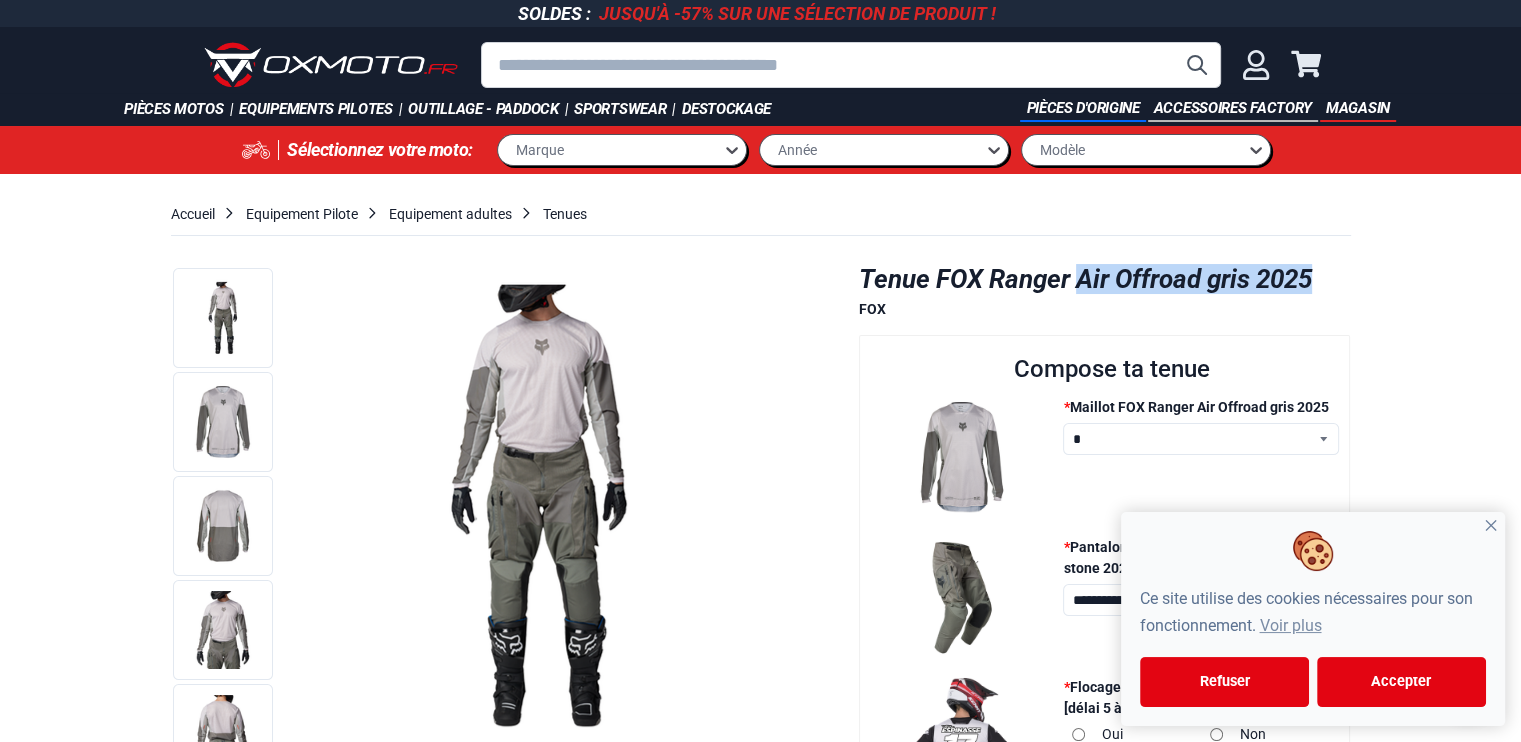click on "Tenue FOX Ranger Air Offroad gris 2025" at bounding box center [1105, 279] 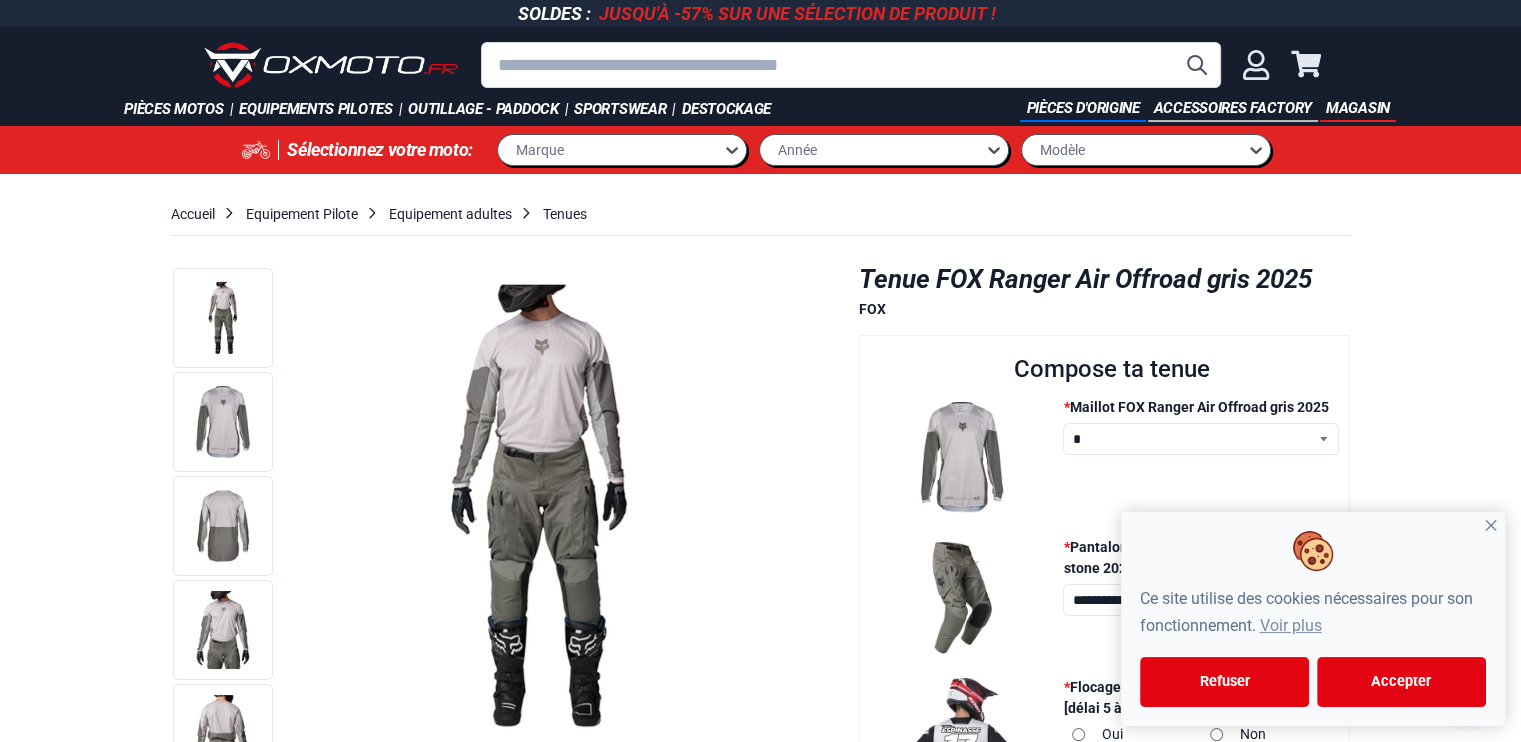 click at bounding box center [851, 65] 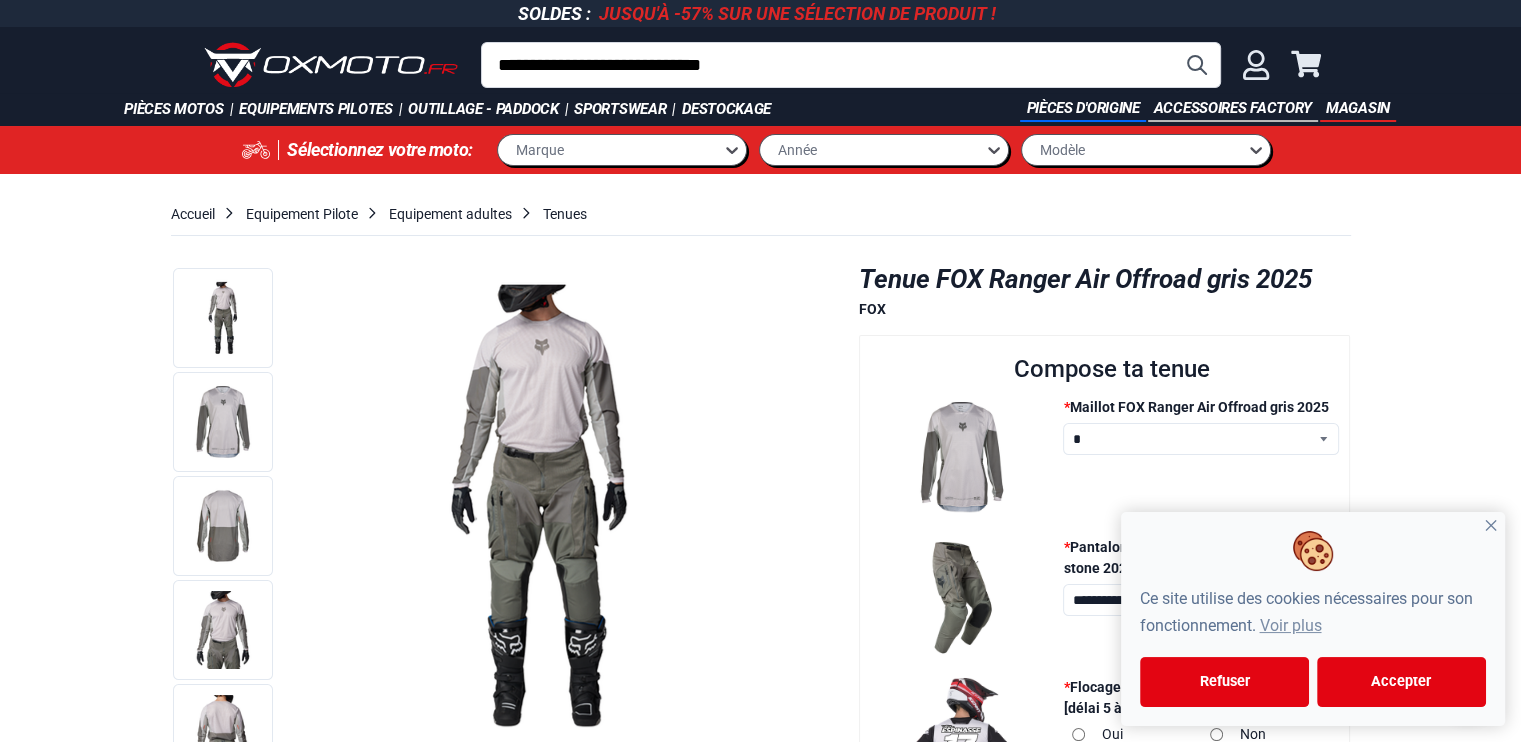 type on "**********" 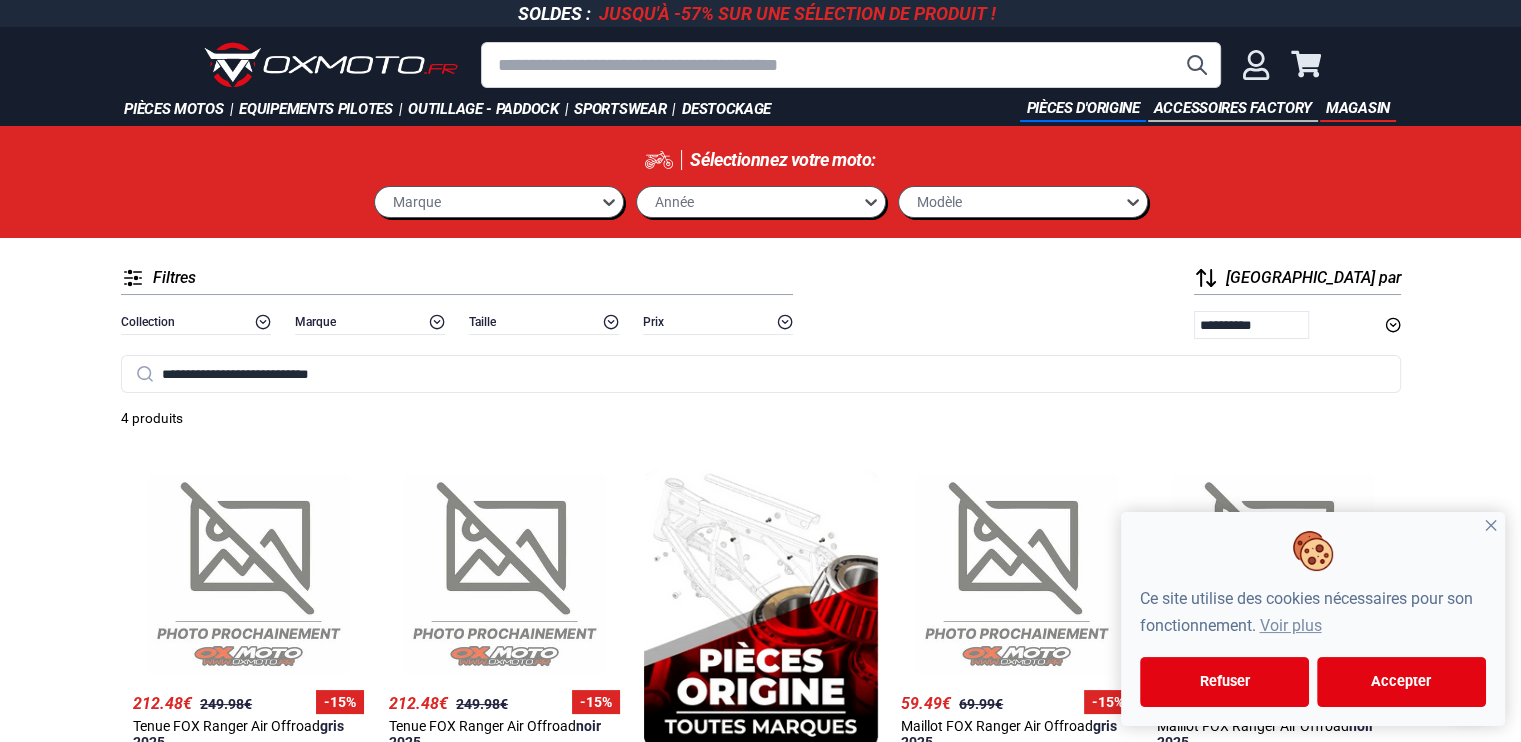scroll, scrollTop: 498, scrollLeft: 0, axis: vertical 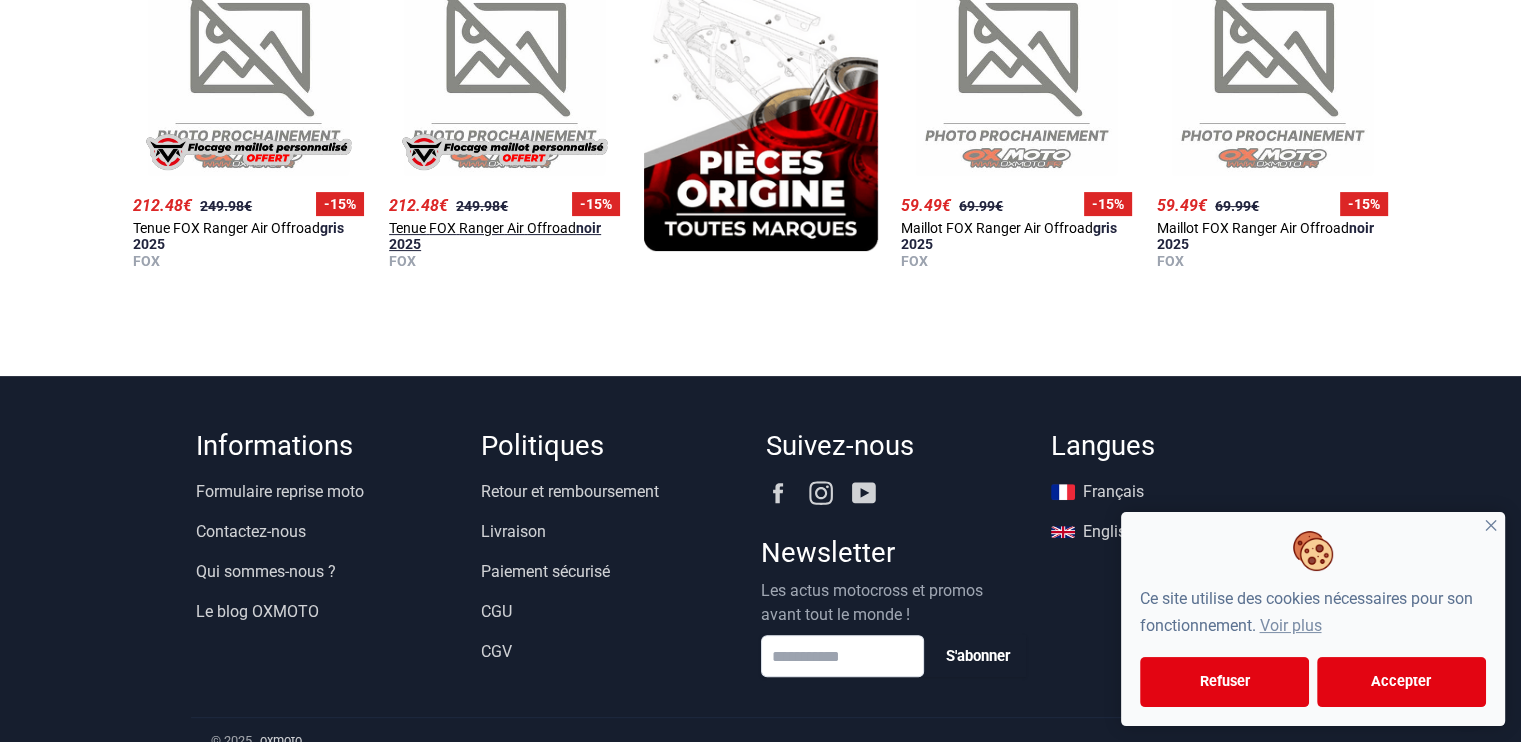 click on "FOX" at bounding box center (442, 228) 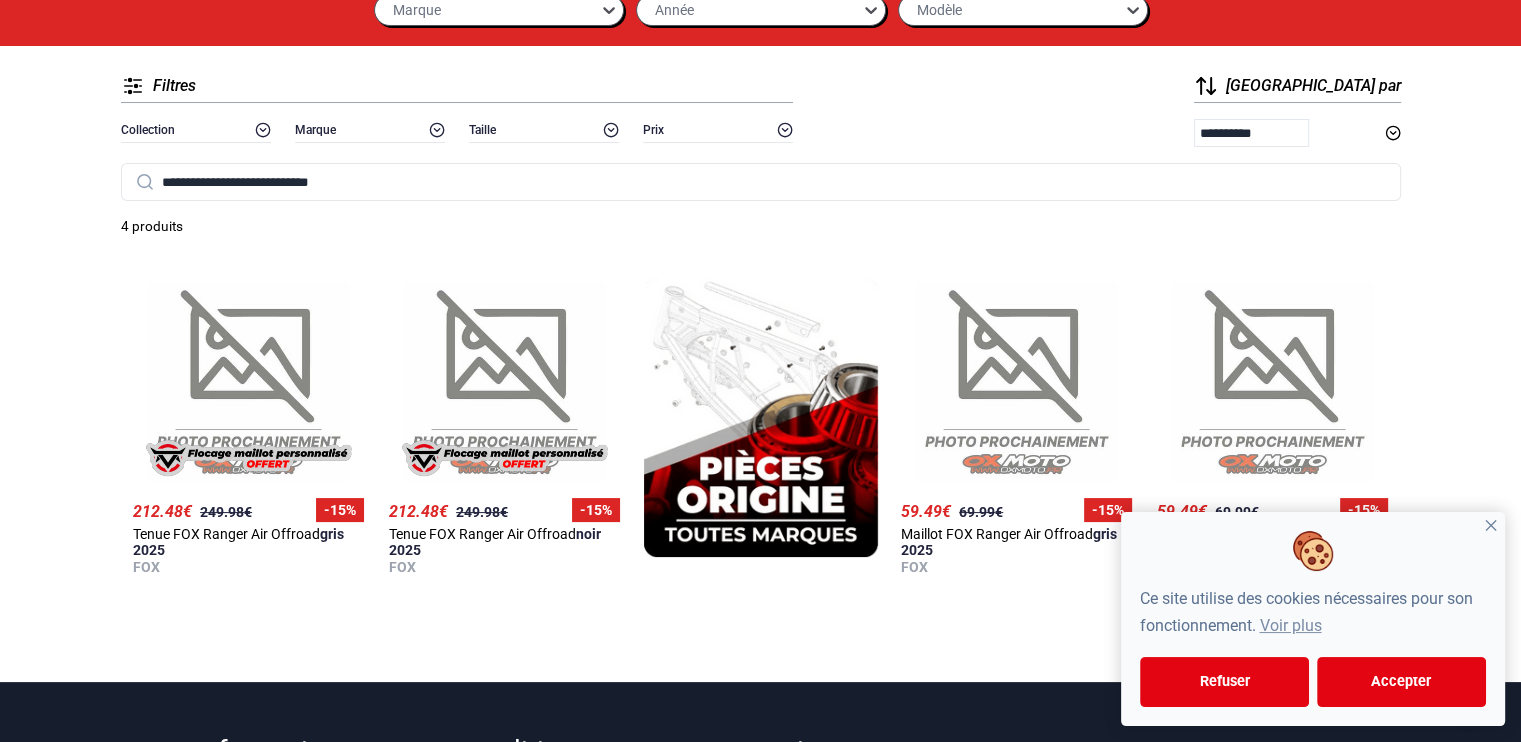 scroll, scrollTop: 332, scrollLeft: 0, axis: vertical 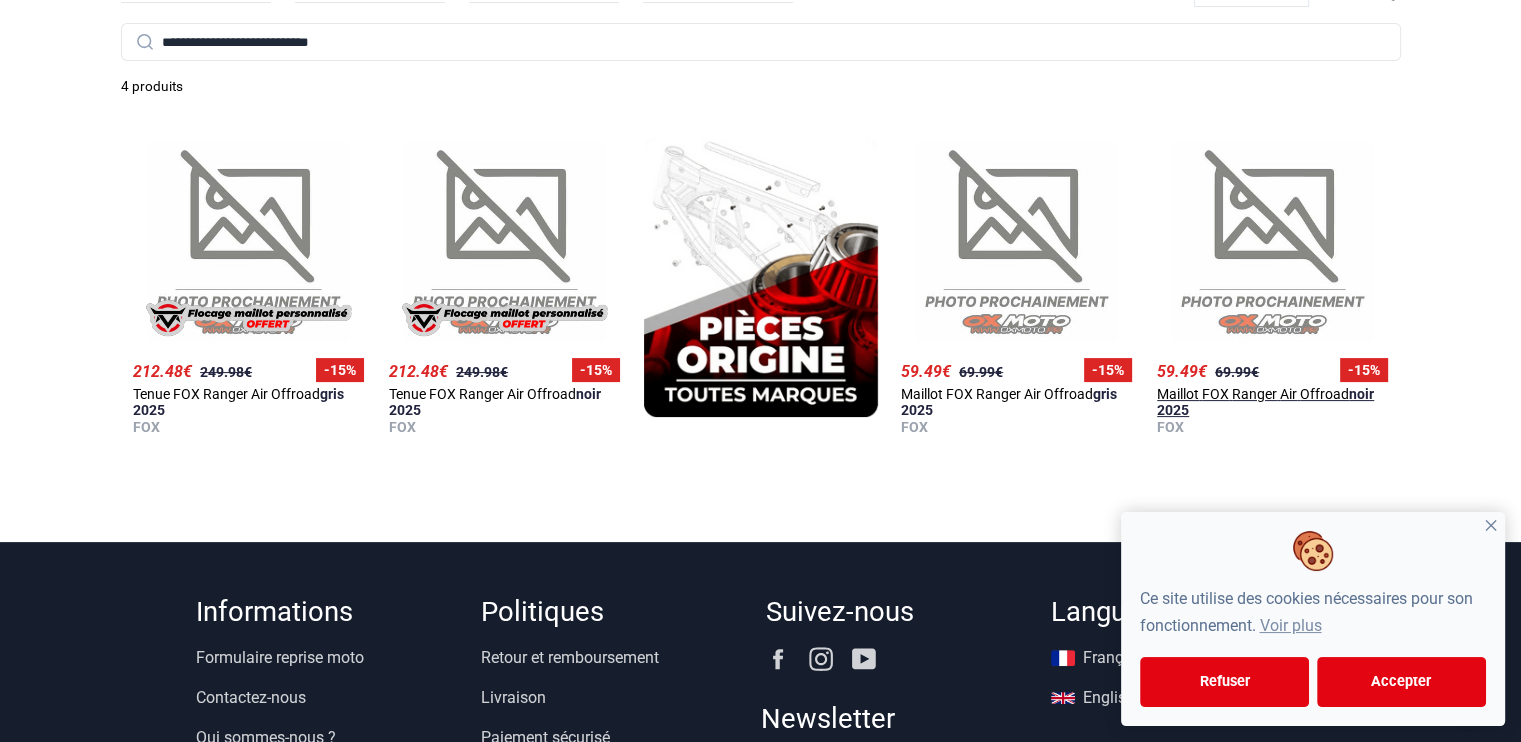 click on "59.49  €" at bounding box center (1182, 371) 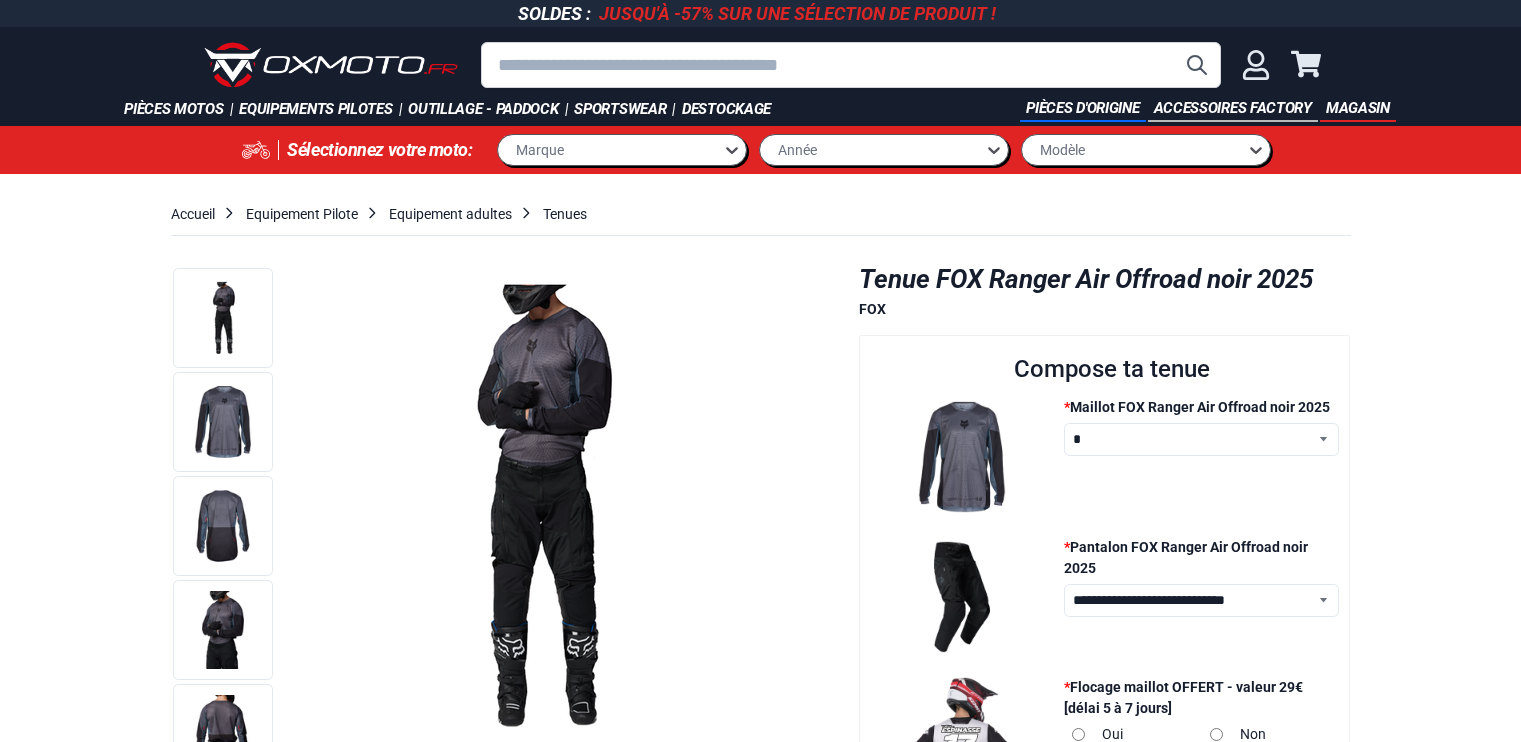 select on "**********" 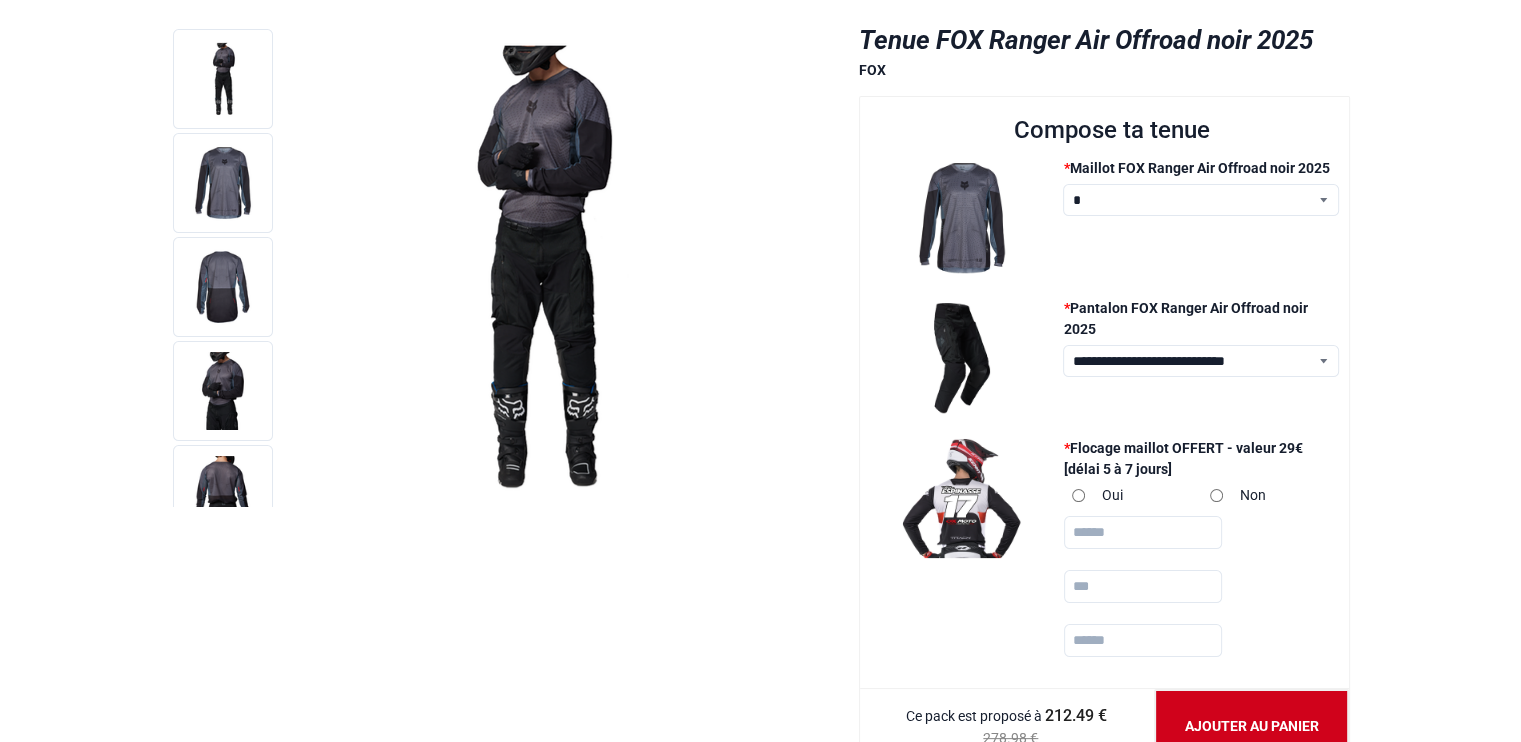 scroll, scrollTop: 242, scrollLeft: 0, axis: vertical 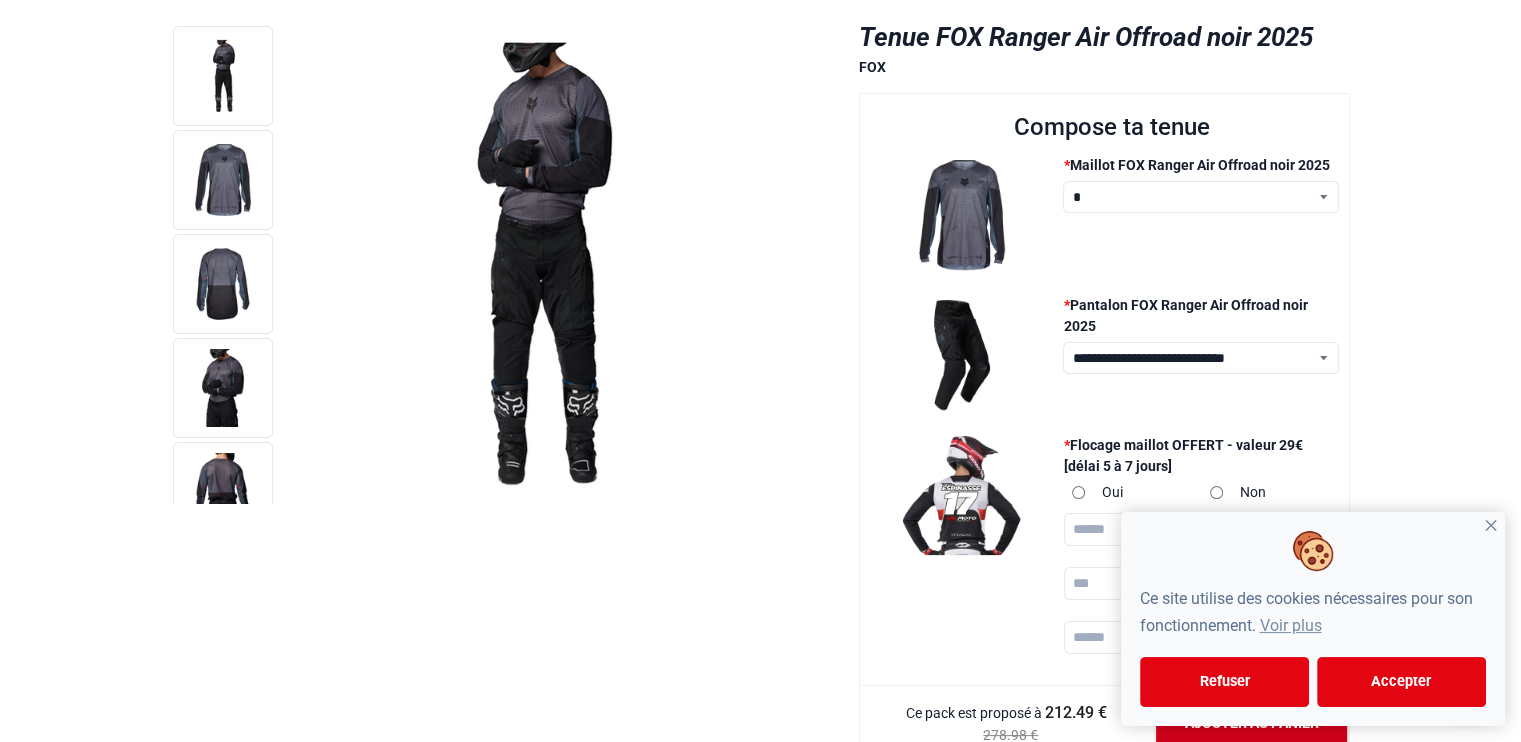 click at bounding box center (236, 264) 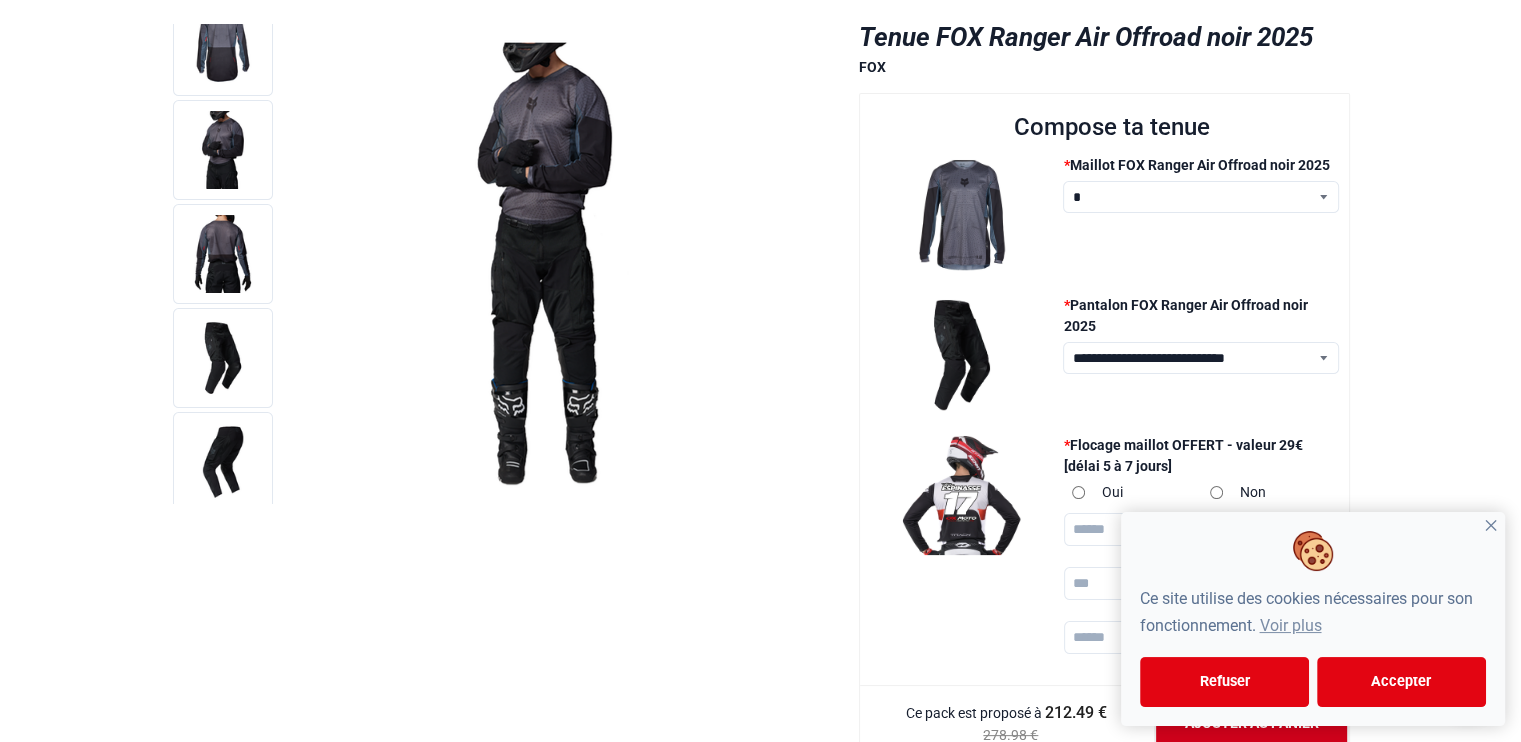 scroll, scrollTop: 240, scrollLeft: 0, axis: vertical 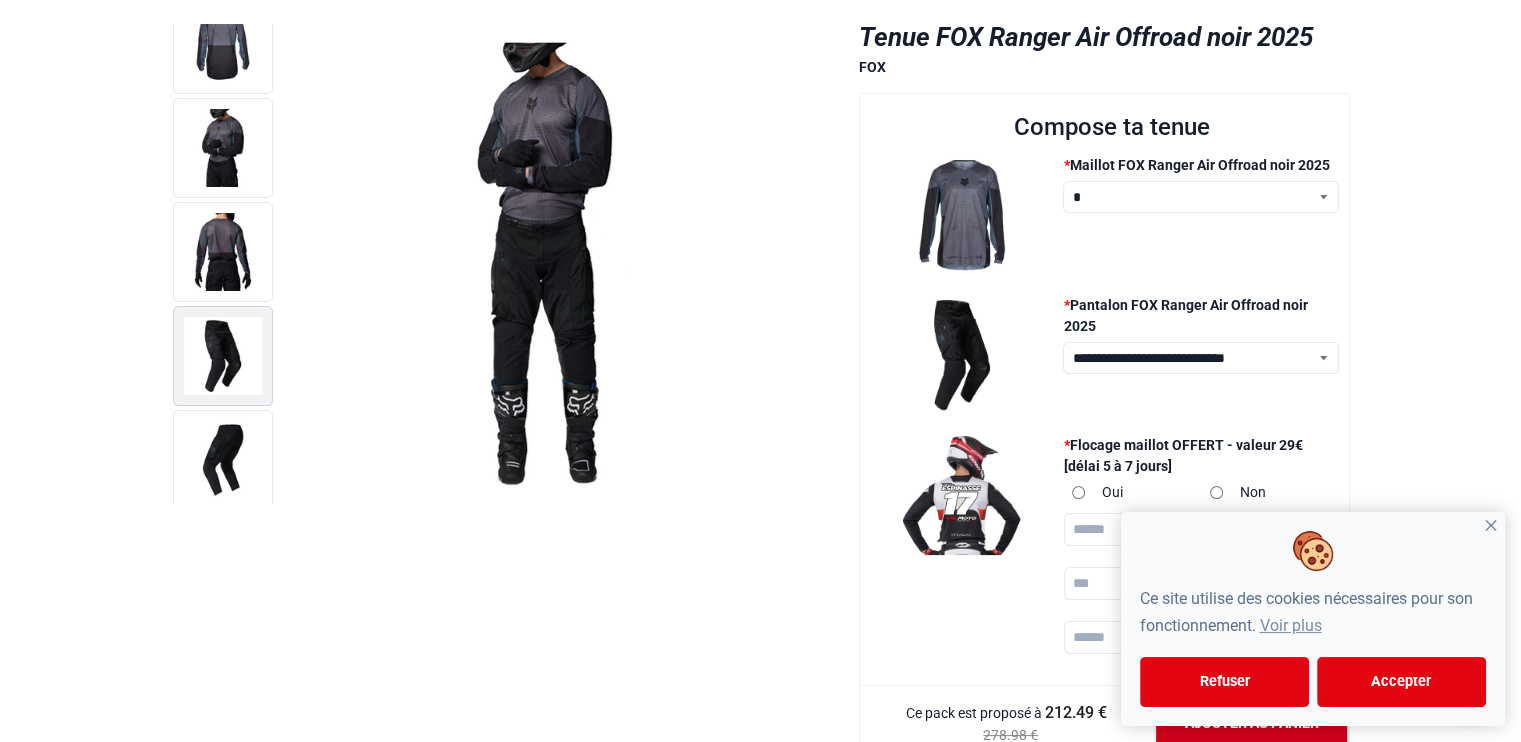 click at bounding box center (223, 356) 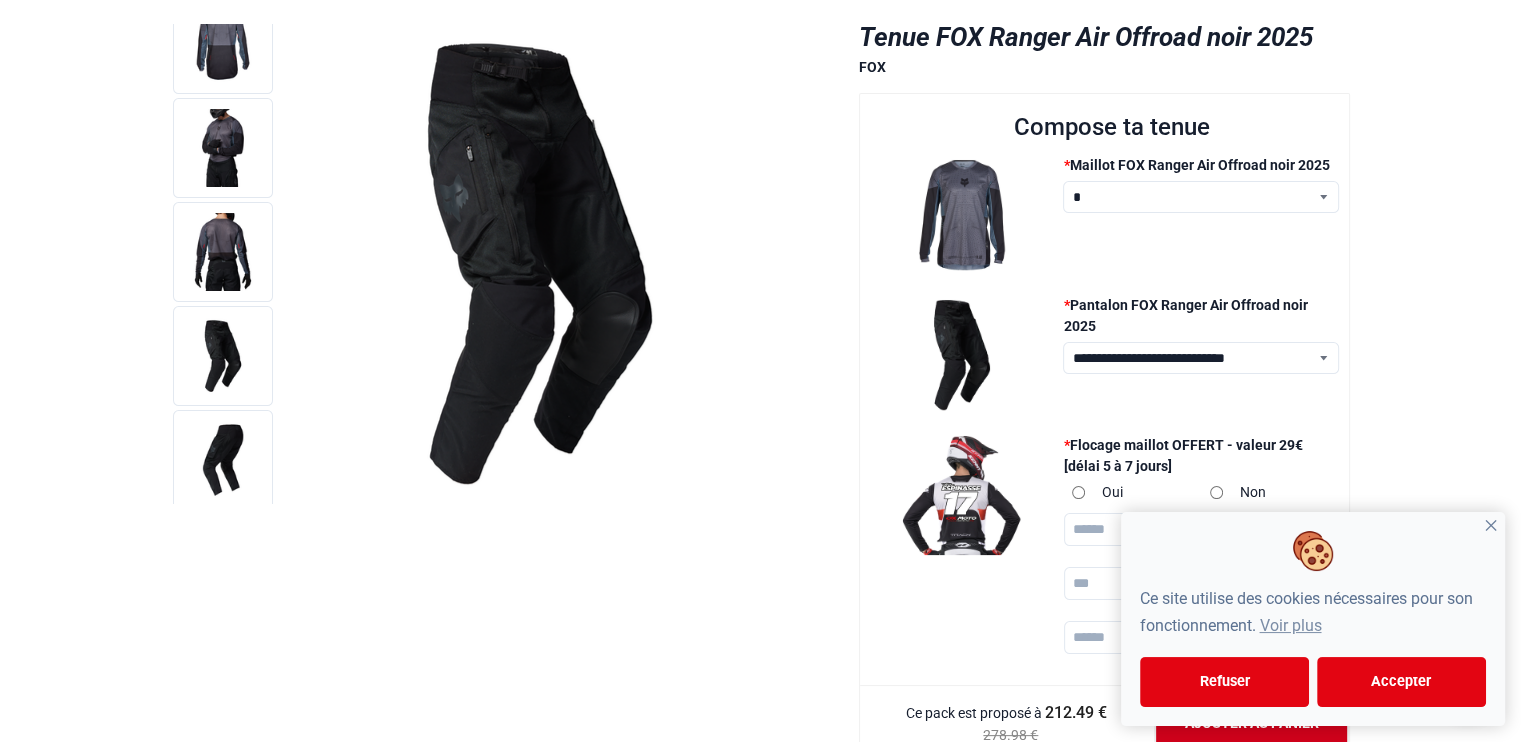 click on "**********" at bounding box center [1201, 358] 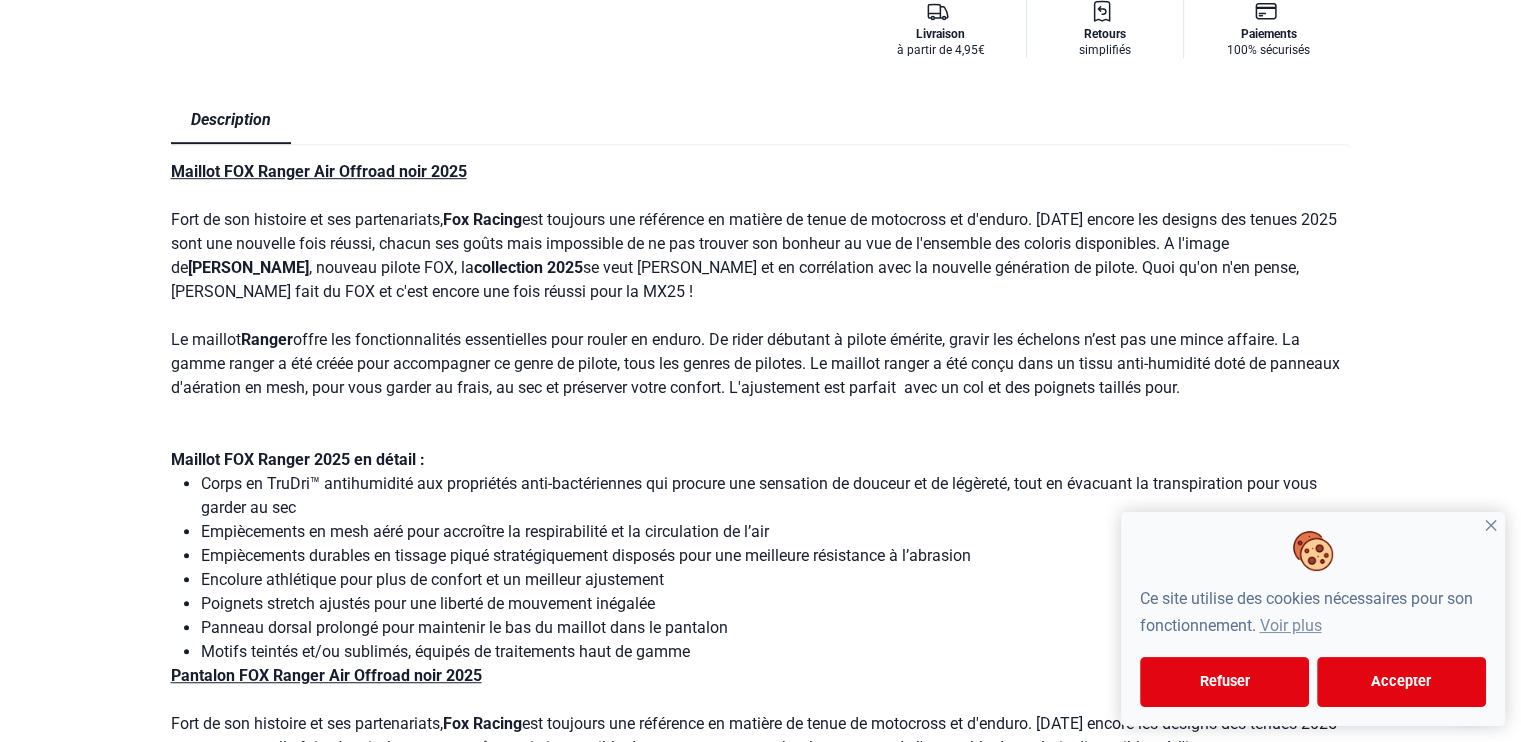 scroll, scrollTop: 1271, scrollLeft: 0, axis: vertical 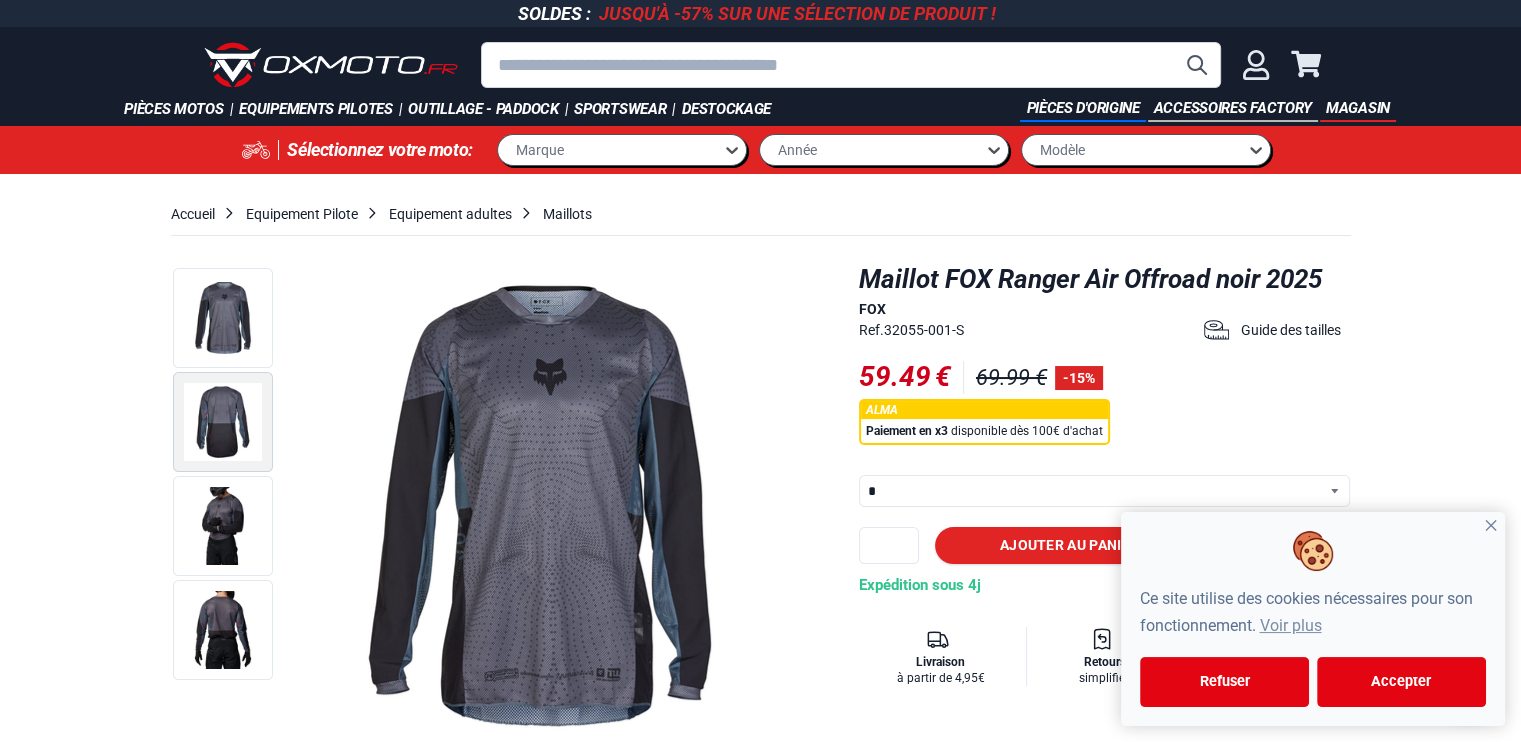 click at bounding box center [223, 422] 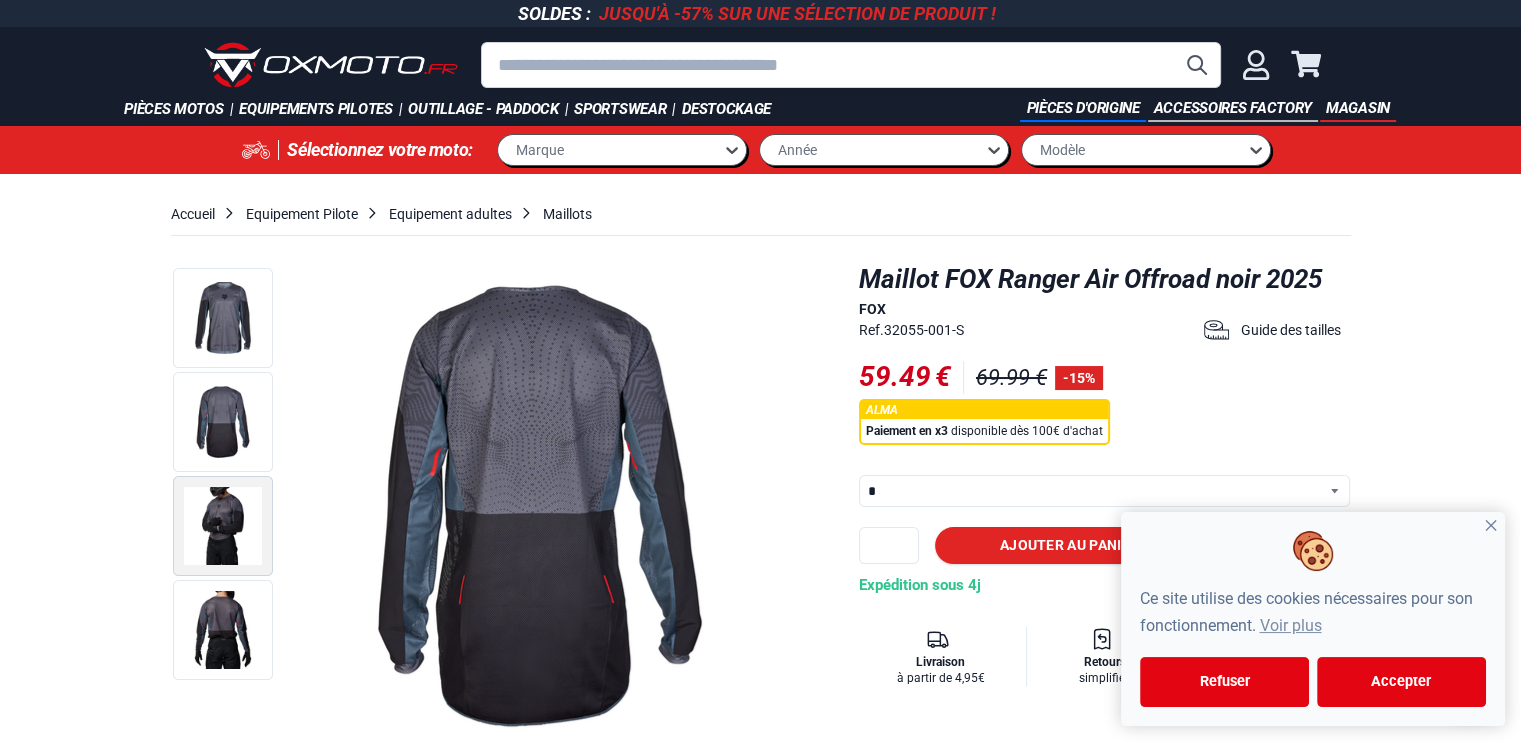 click at bounding box center [223, 526] 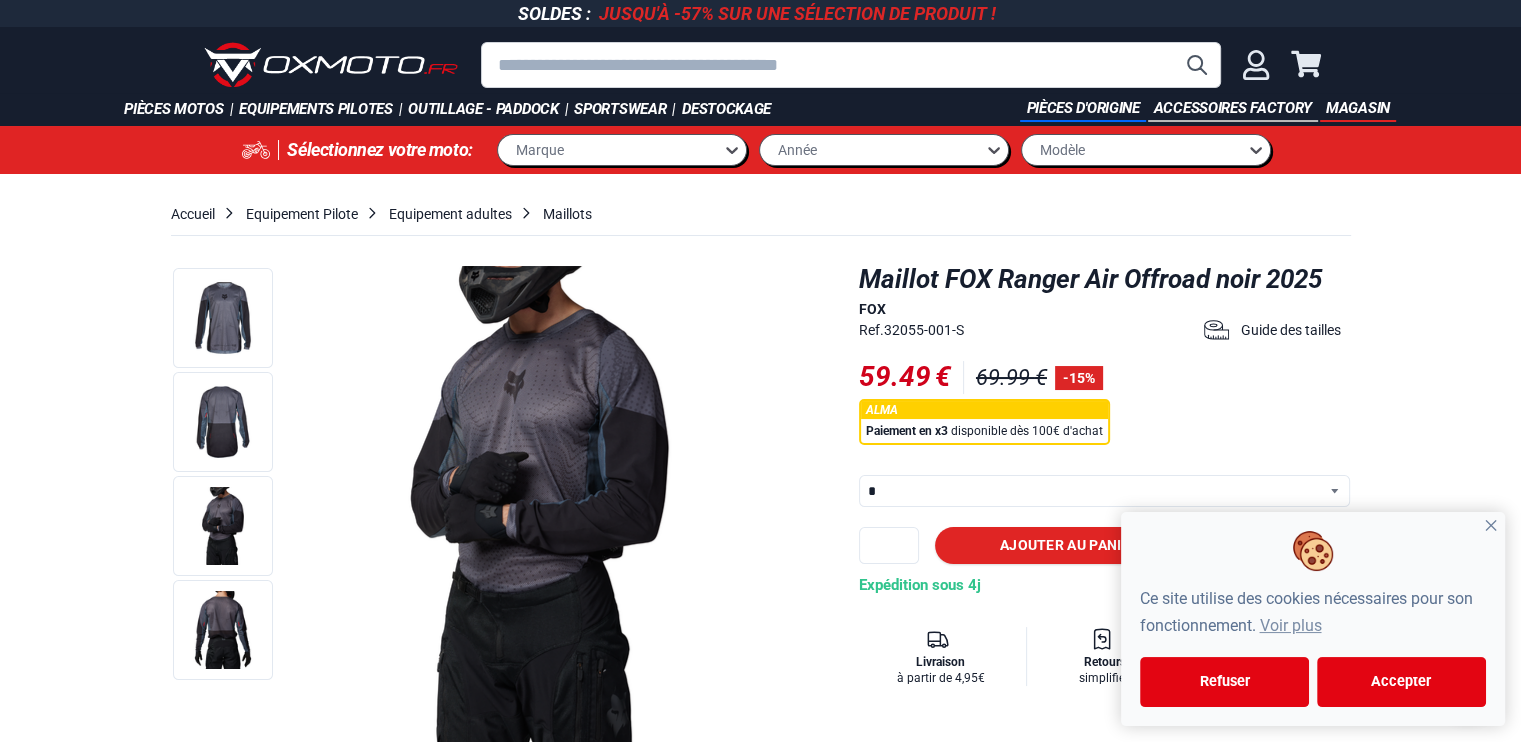 click on "**********" at bounding box center [1105, 491] 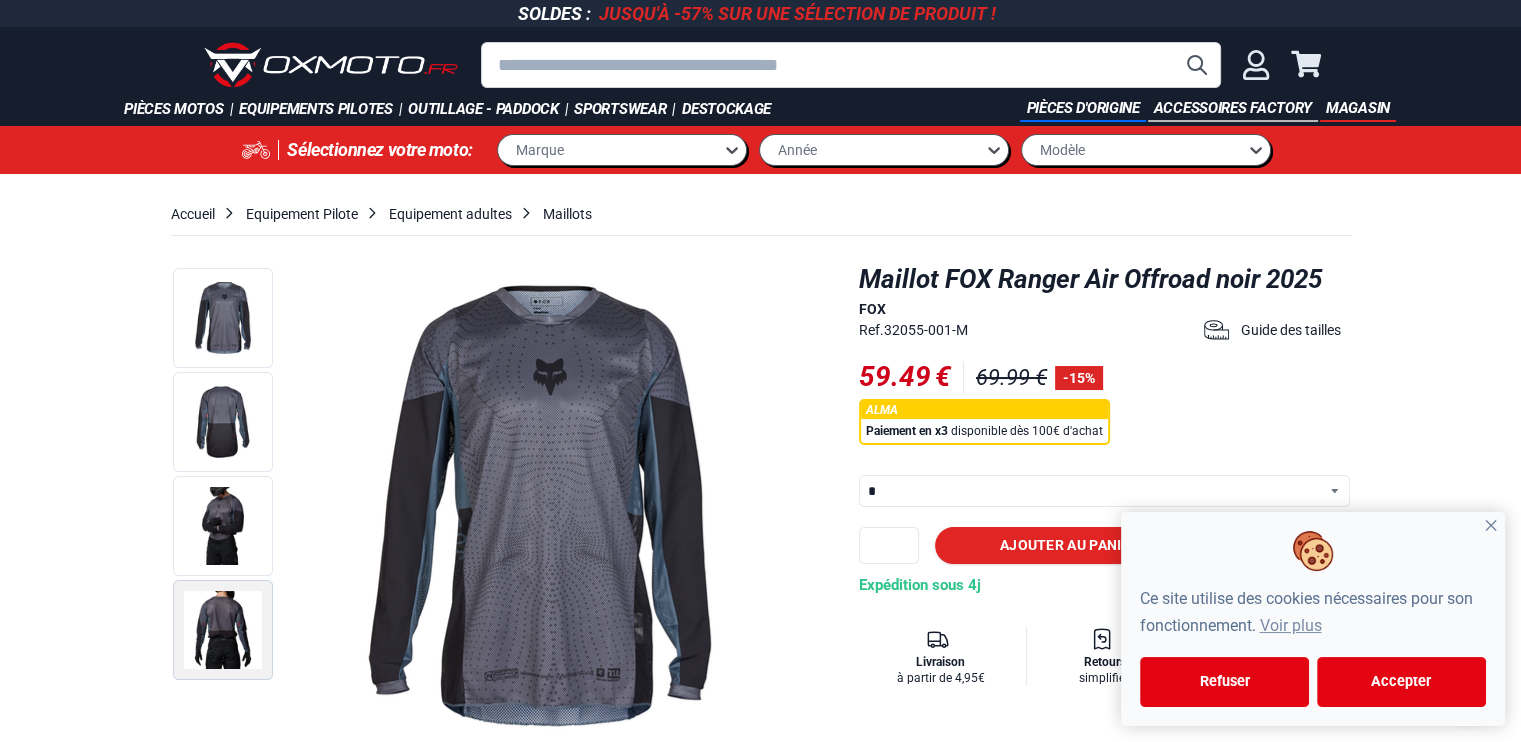click at bounding box center (223, 630) 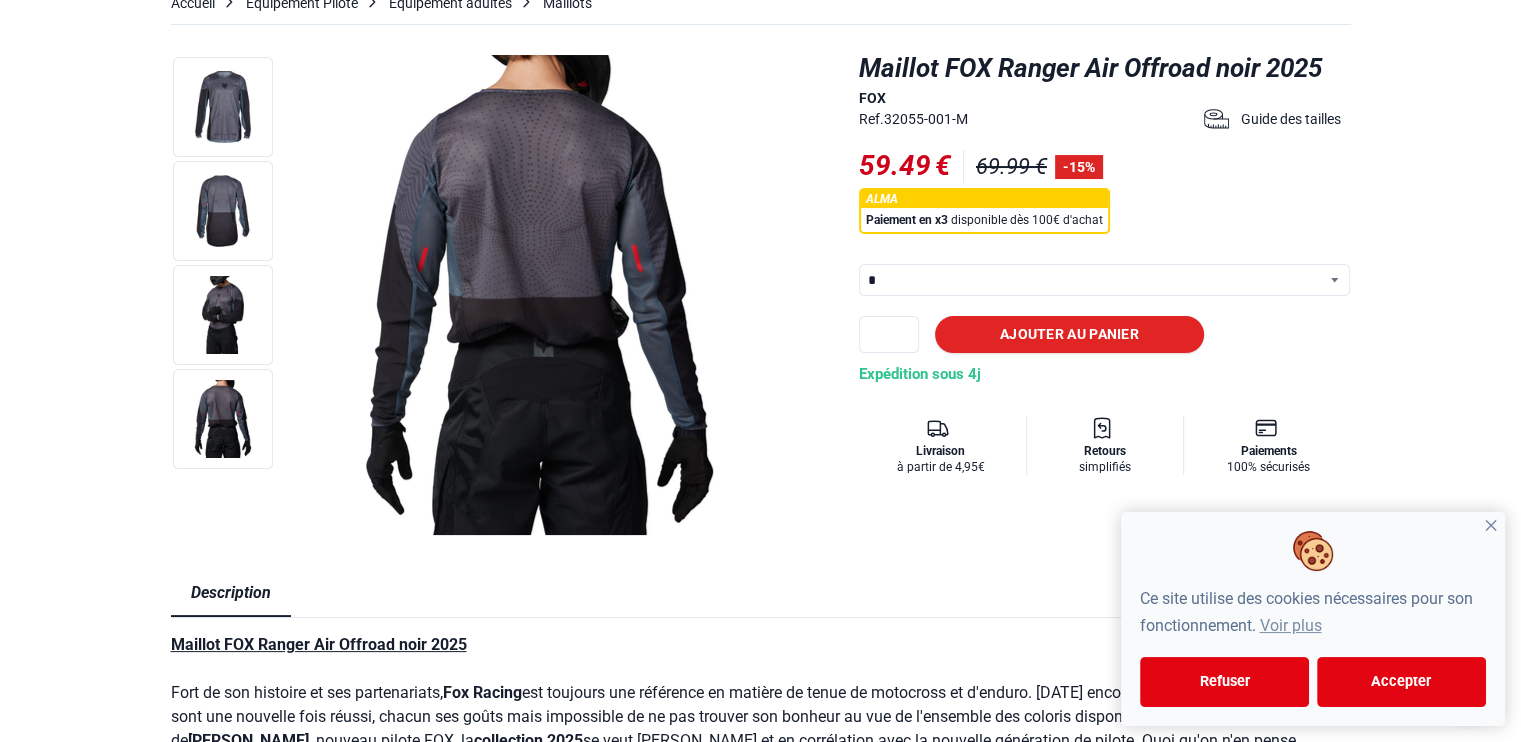 scroll, scrollTop: 212, scrollLeft: 0, axis: vertical 